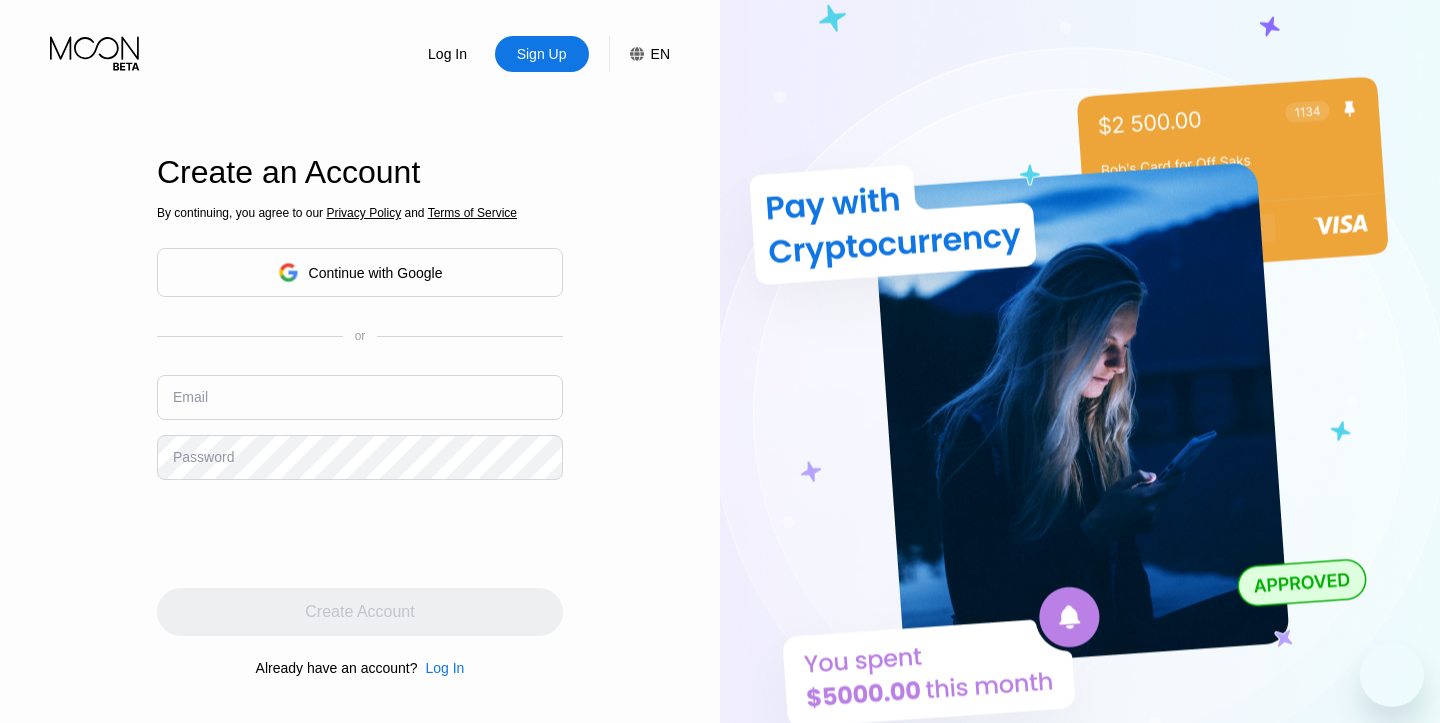 scroll, scrollTop: 0, scrollLeft: 0, axis: both 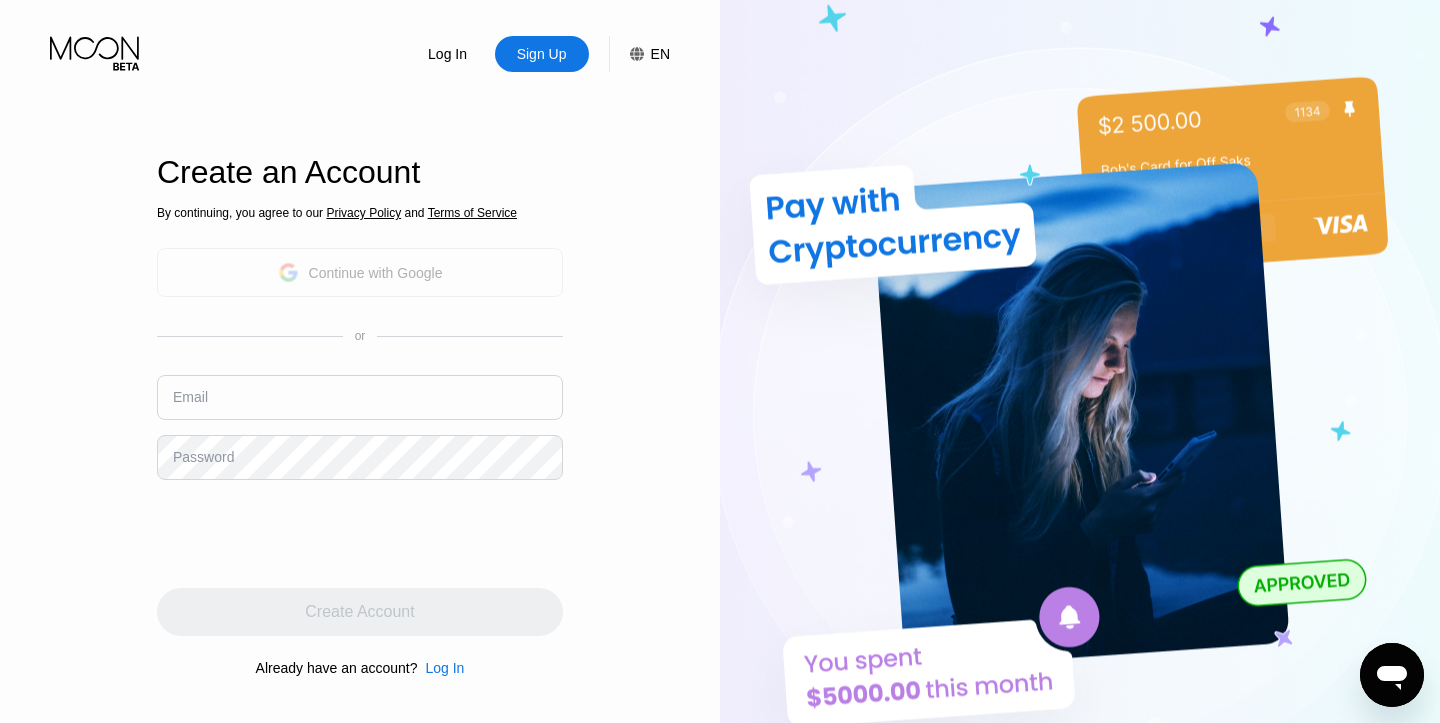 click on "Continue with Google" at bounding box center [376, 273] 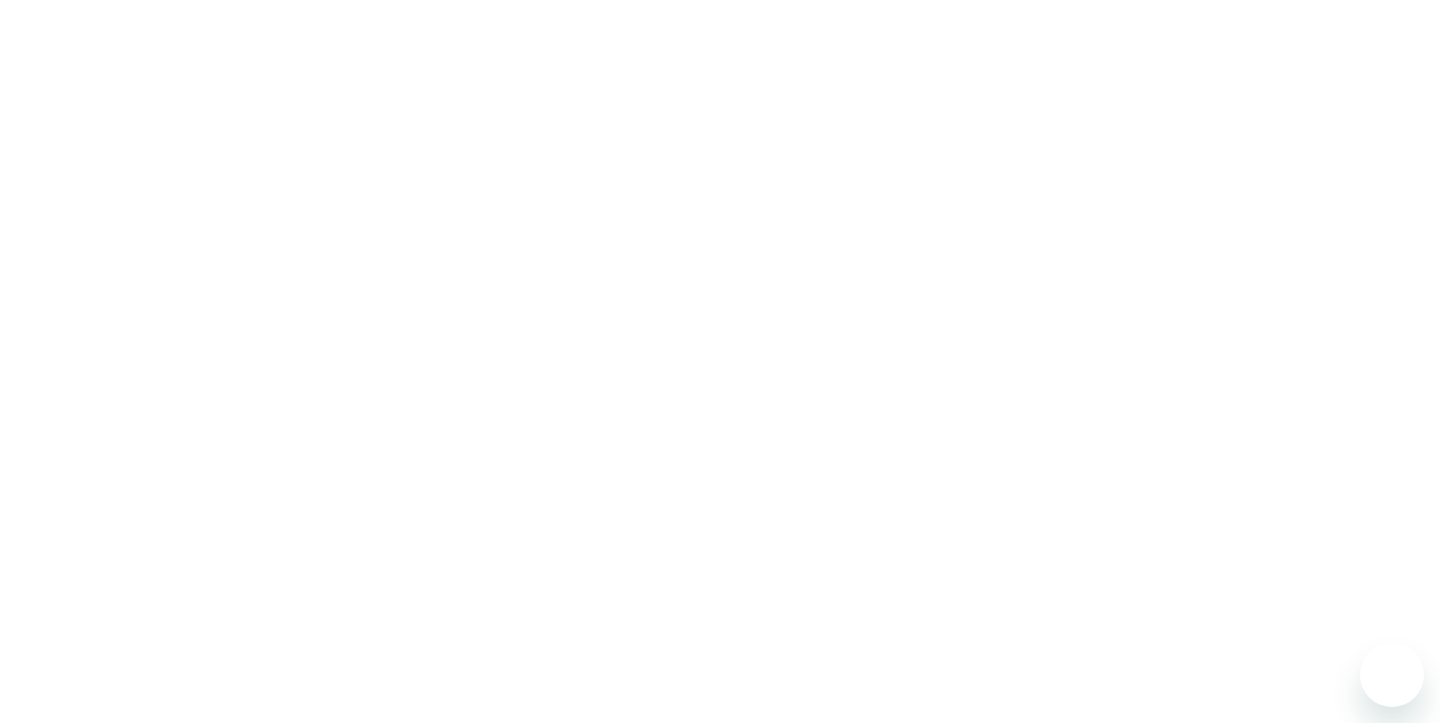 scroll, scrollTop: 0, scrollLeft: 0, axis: both 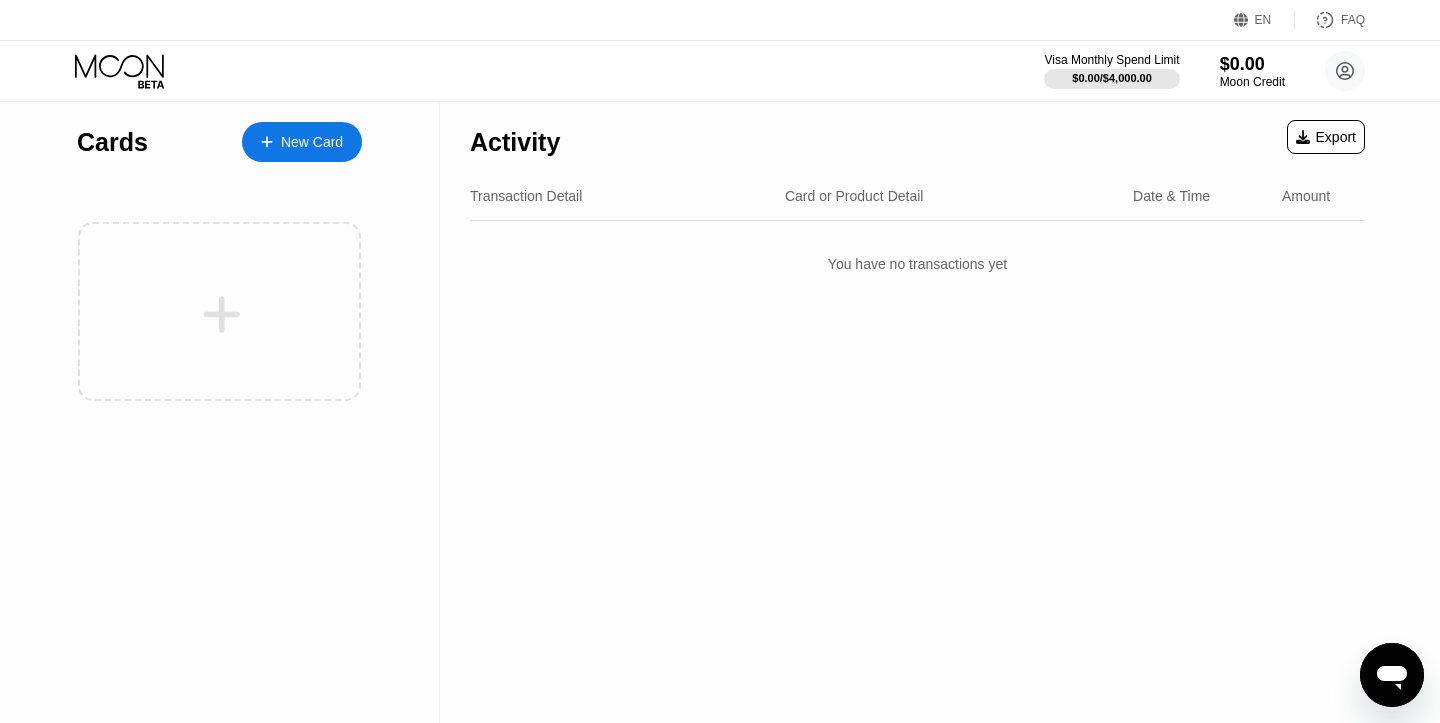 click on "New Card" at bounding box center [312, 142] 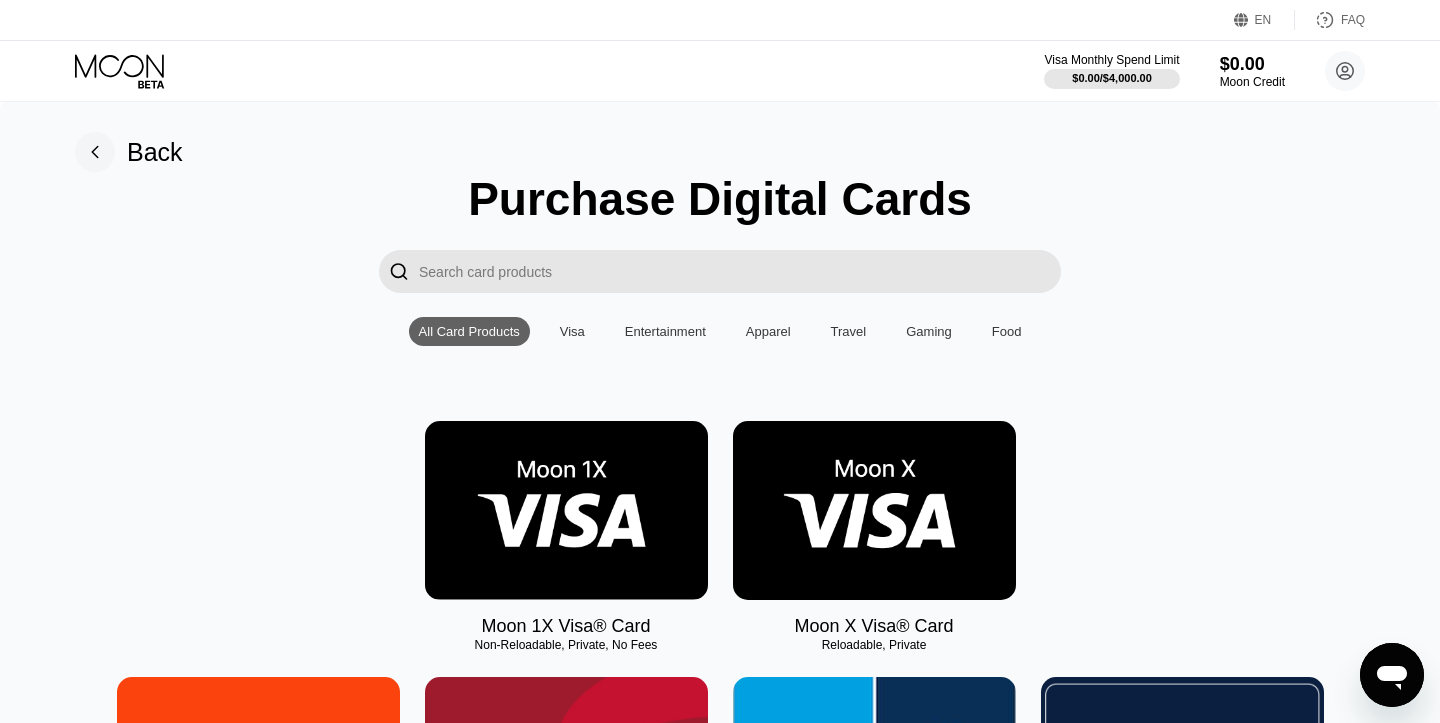 click at bounding box center (874, 510) 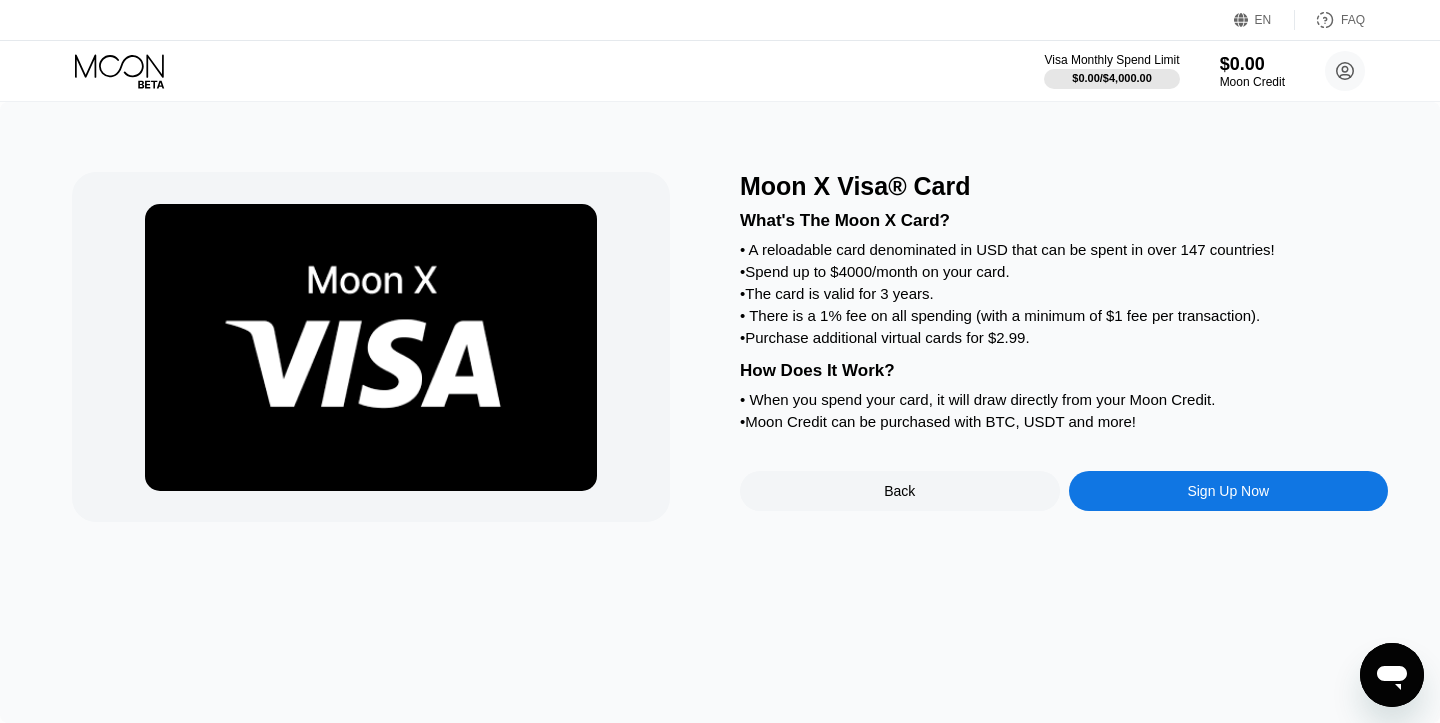 click on "Sign Up Now" at bounding box center [1229, 491] 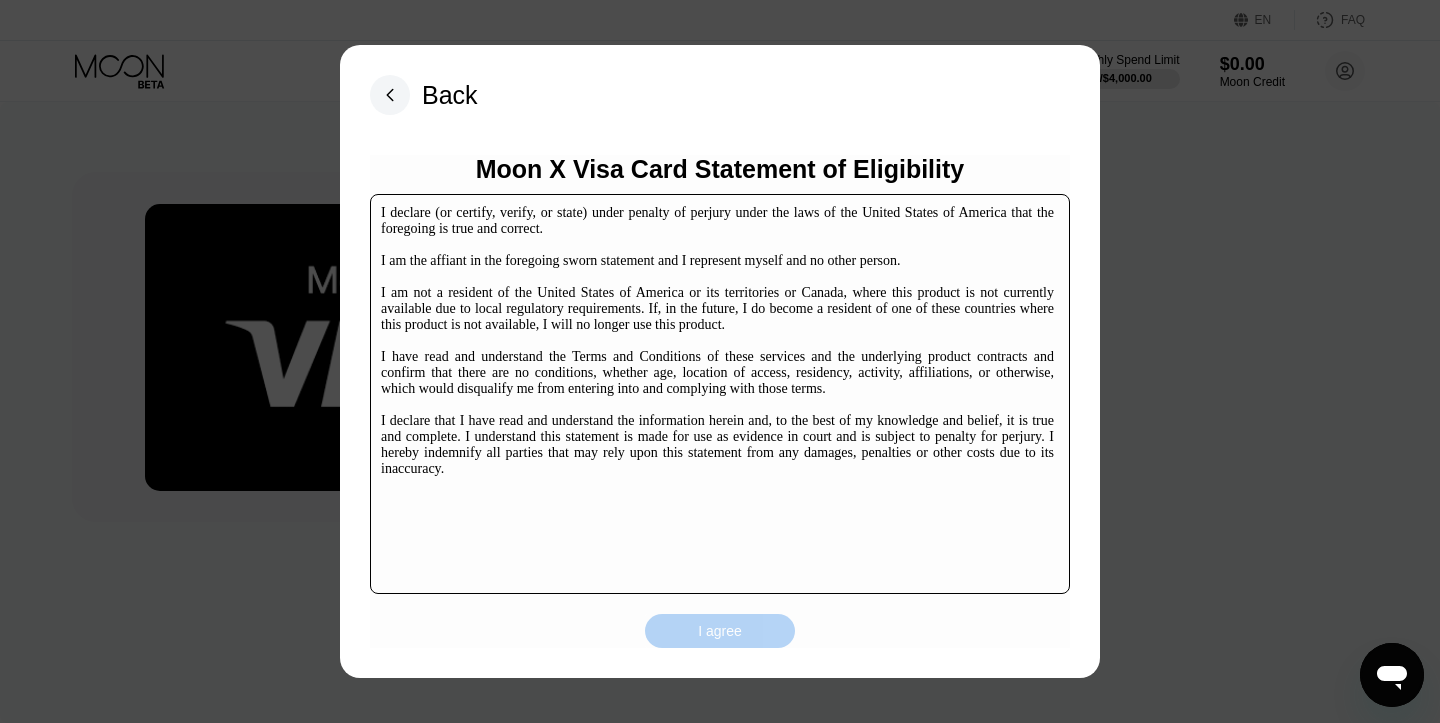 click on "I agree" at bounding box center [720, 631] 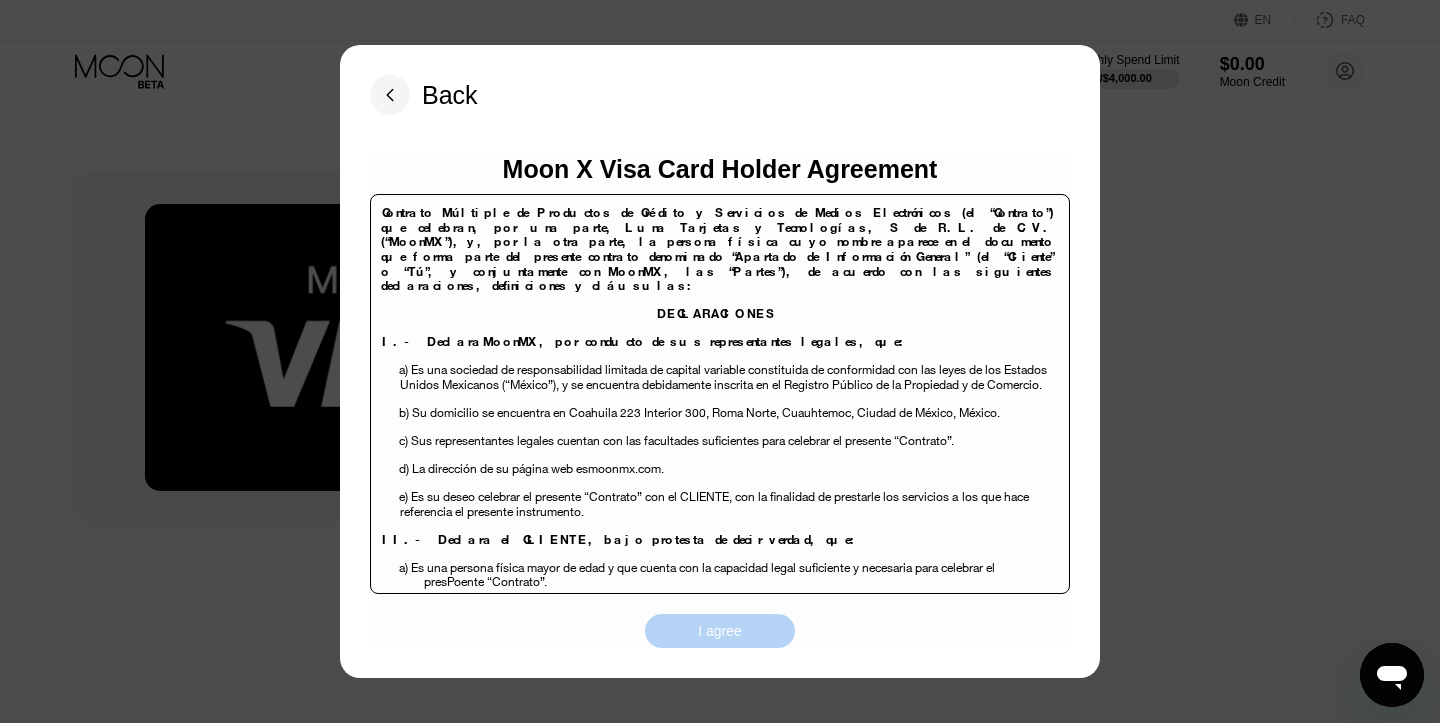 click on "I agree" at bounding box center [720, 631] 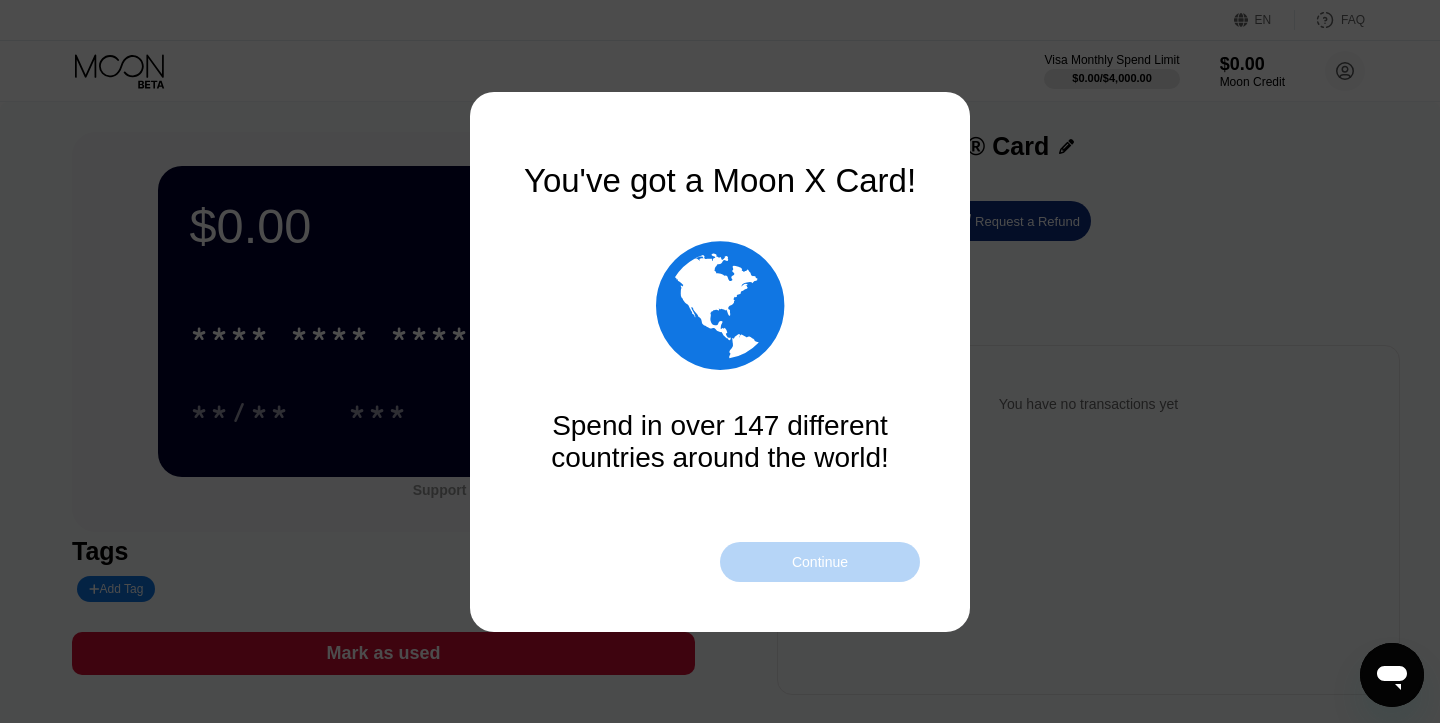 click on "Continue" at bounding box center (820, 562) 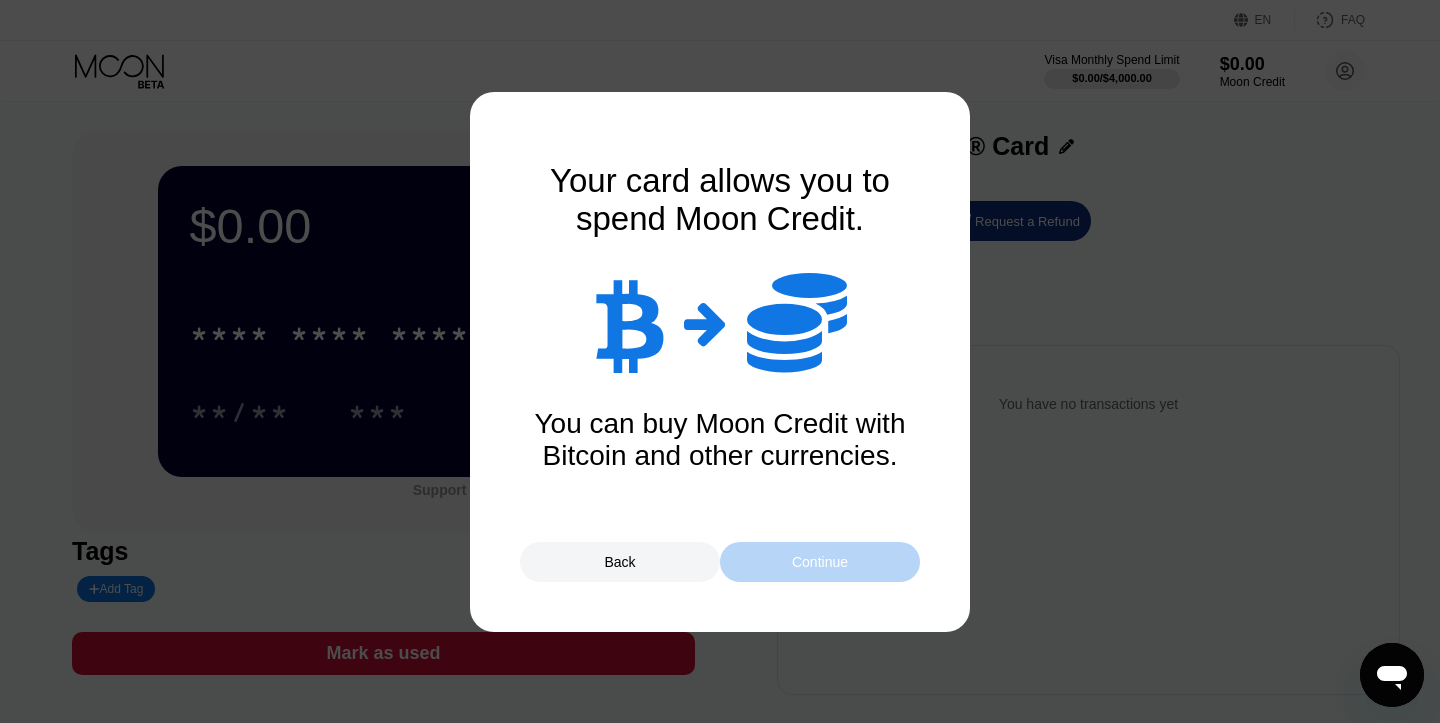 click on "Continue" at bounding box center [820, 562] 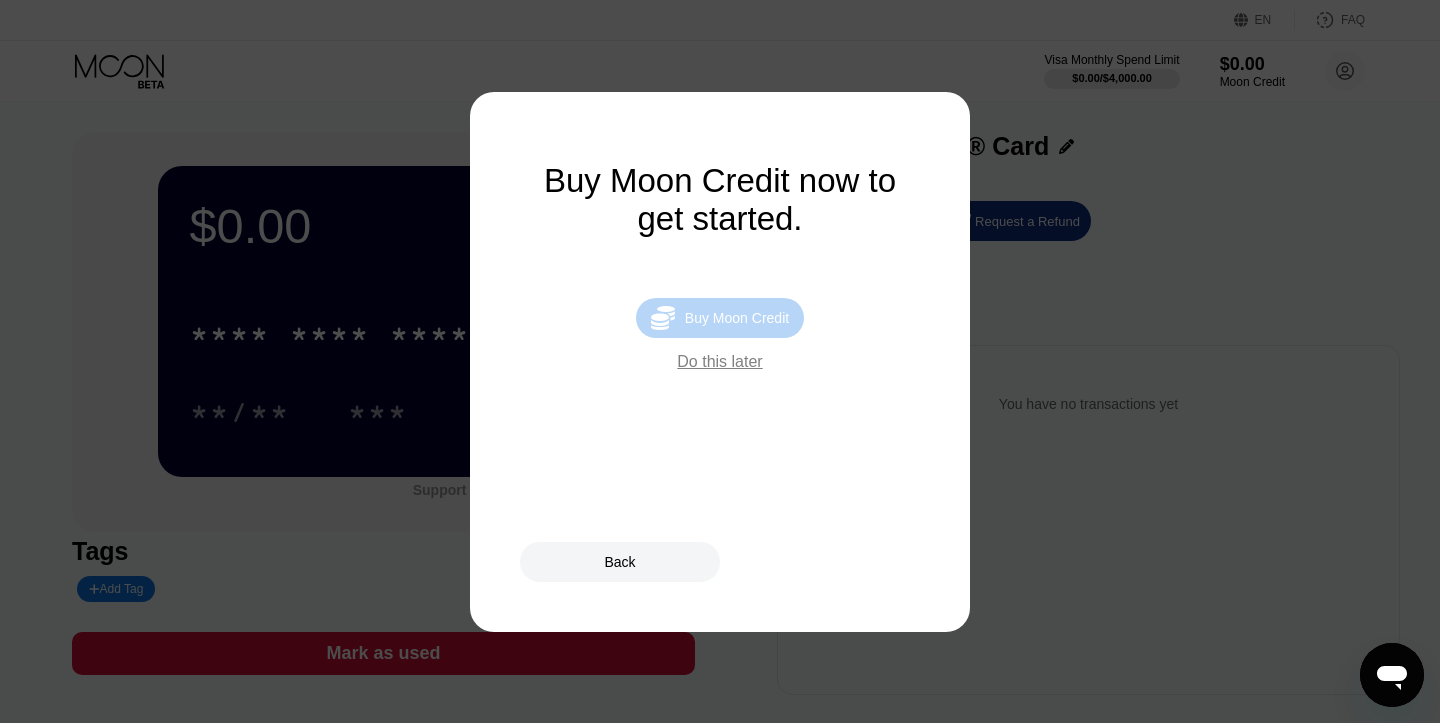 click on "Buy Moon Credit" at bounding box center [737, 318] 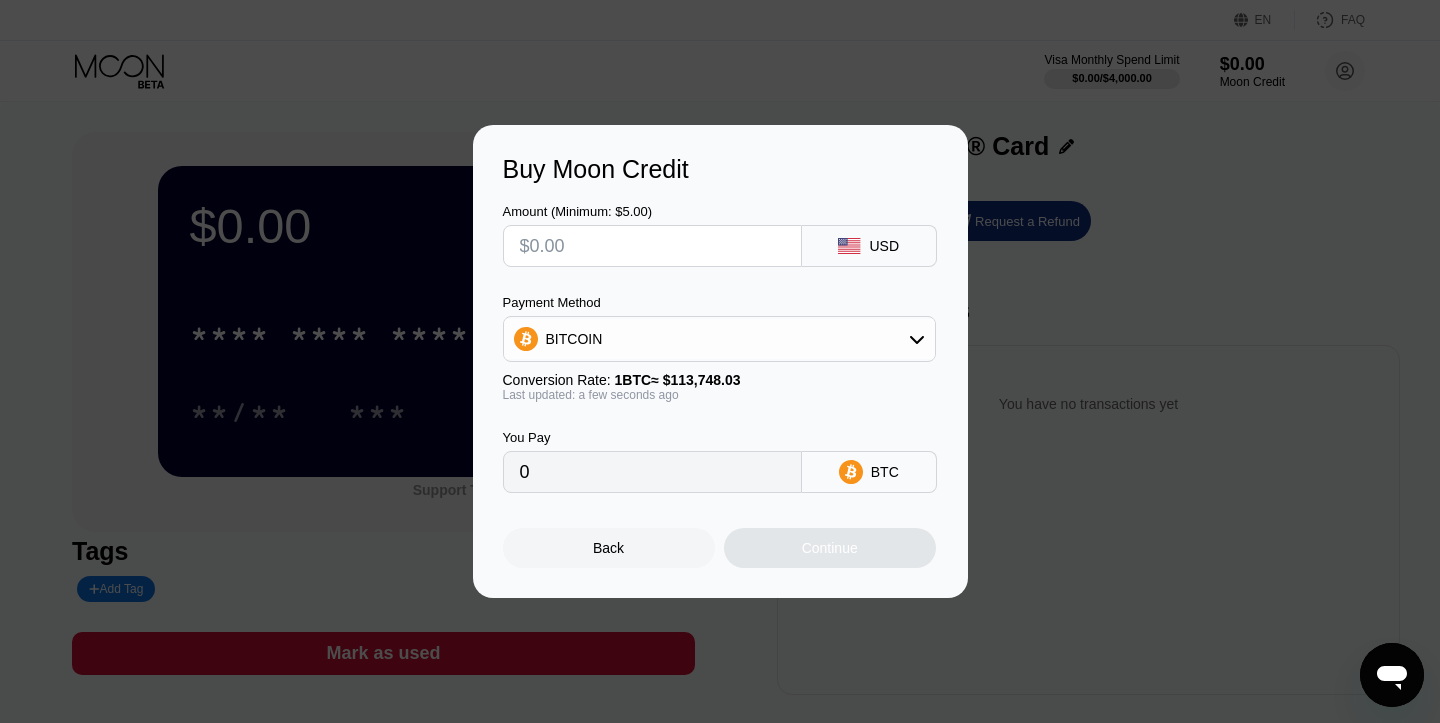 click at bounding box center (652, 246) 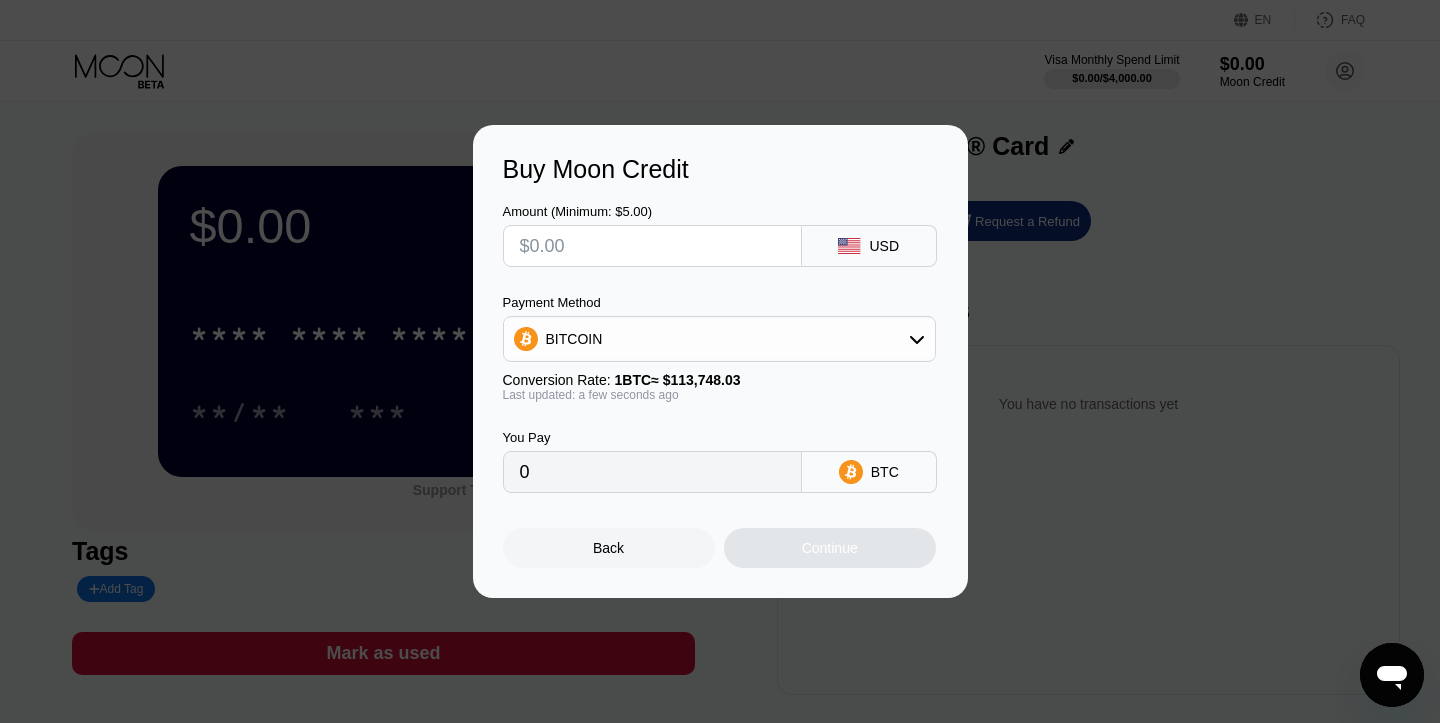 type on "$2" 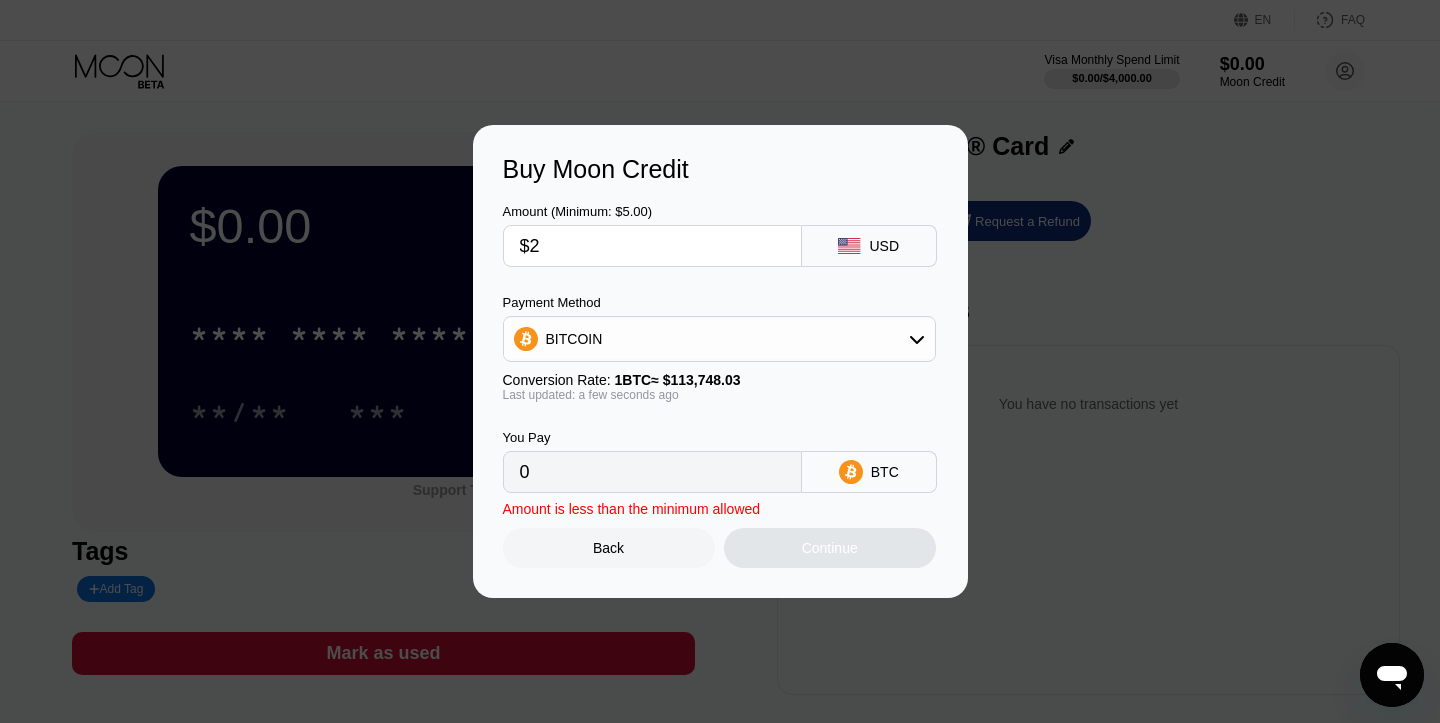 type on "0.00001759" 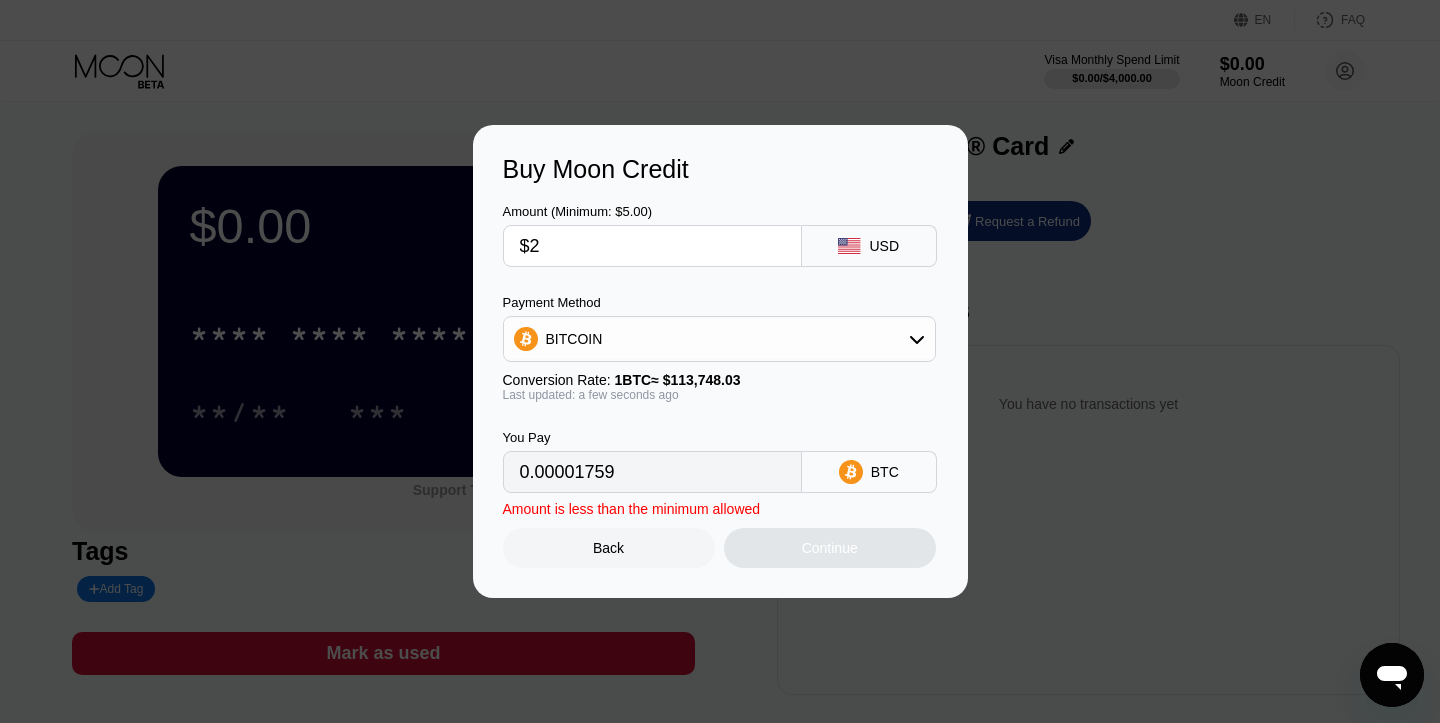 type on "$22" 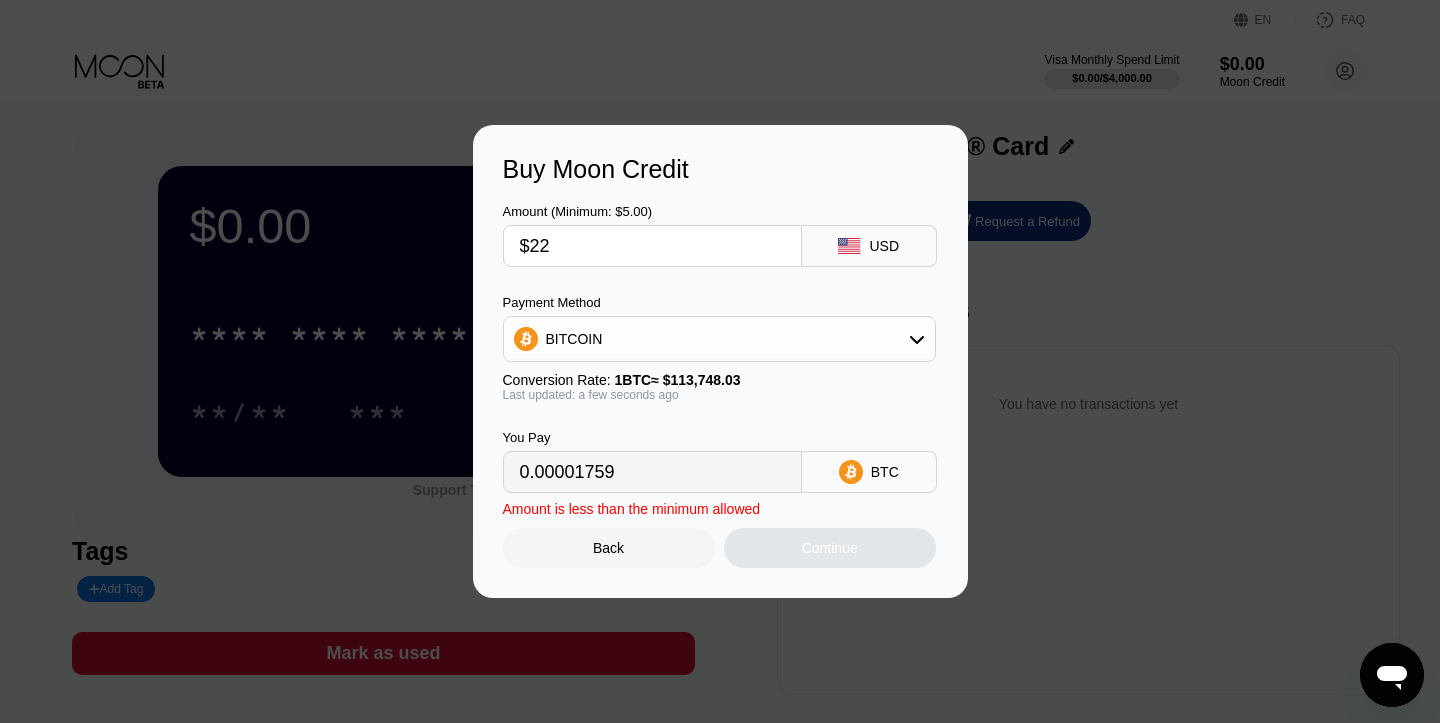 type on "0.00019341" 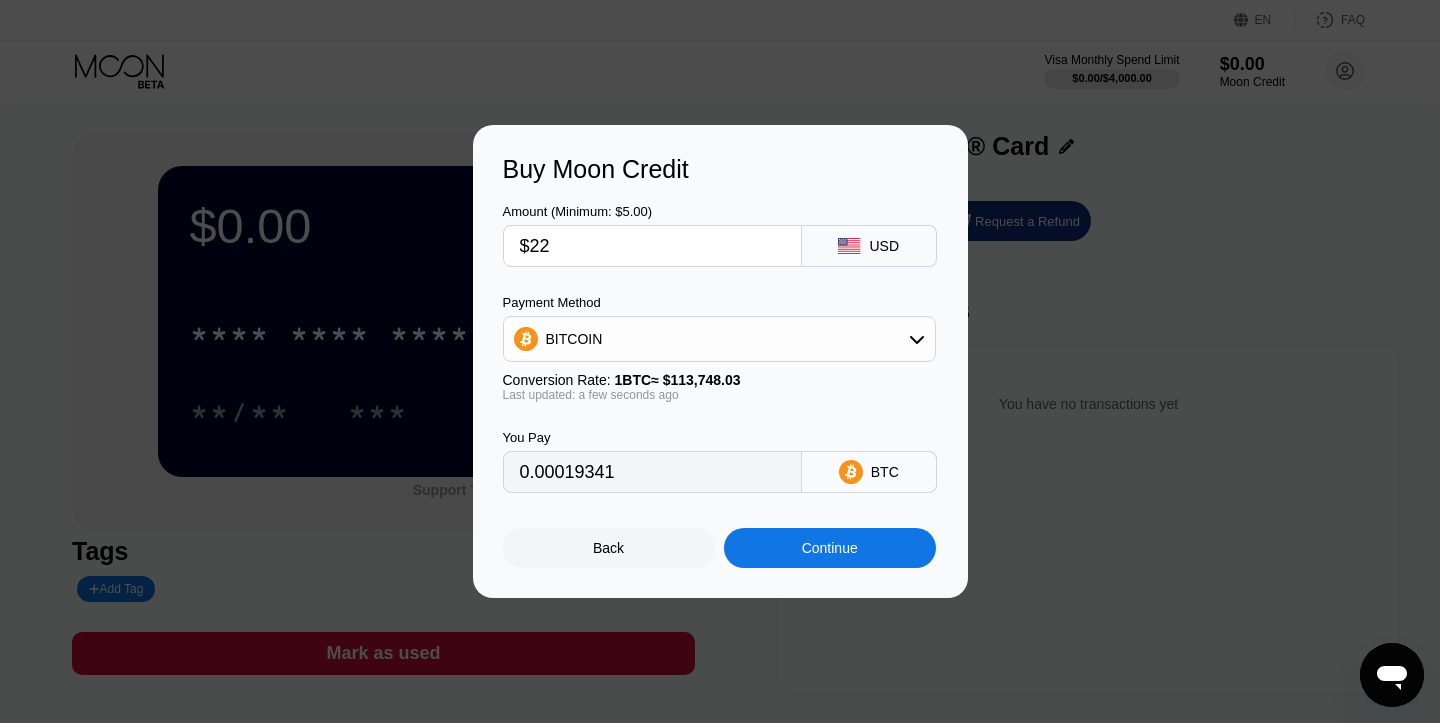 type on "$22" 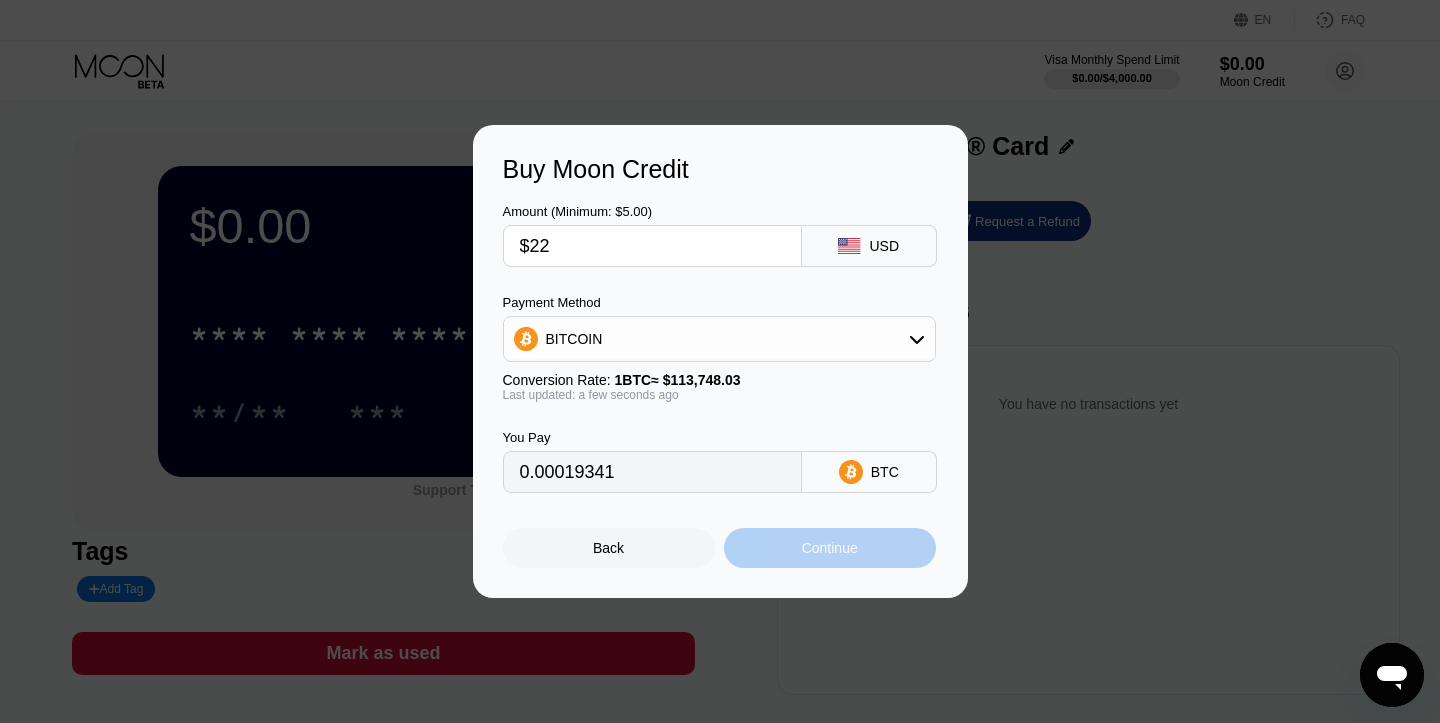 click on "Continue" at bounding box center (830, 548) 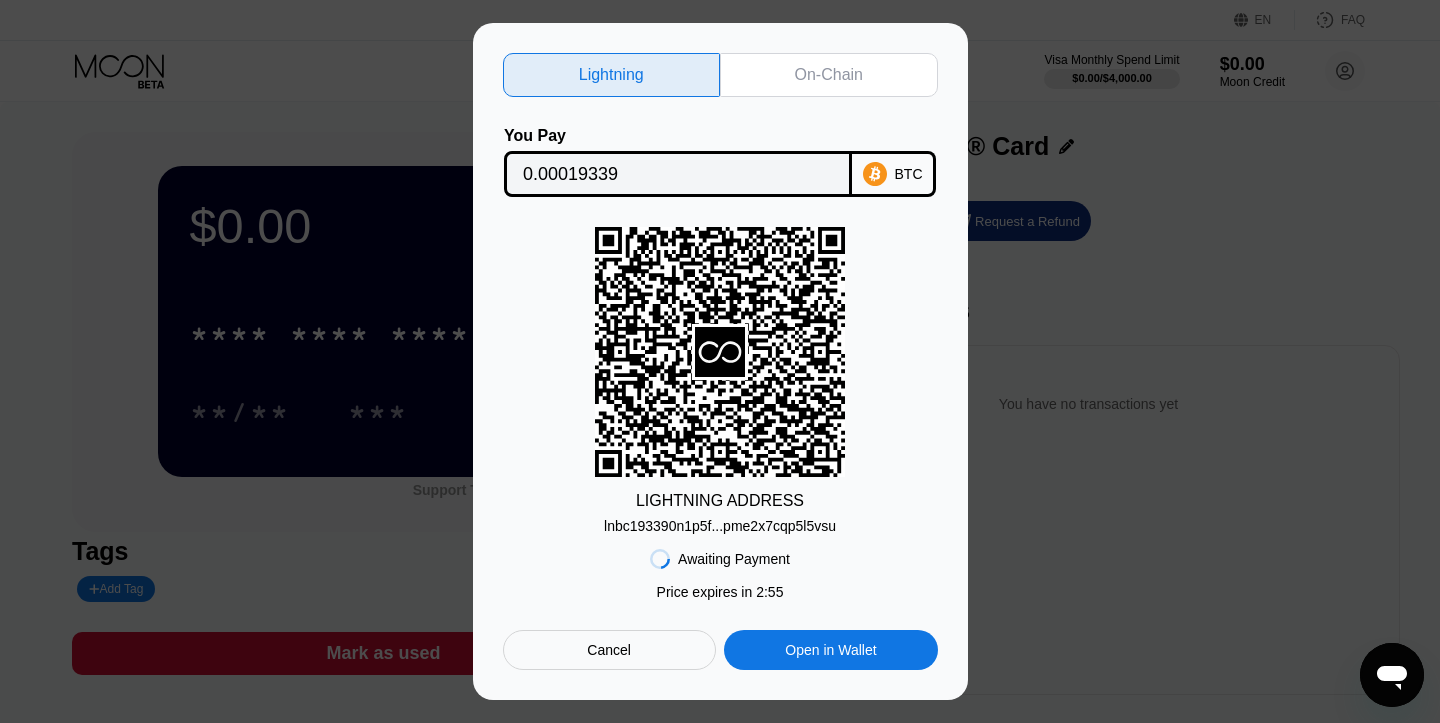 click on "On-Chain" at bounding box center (829, 75) 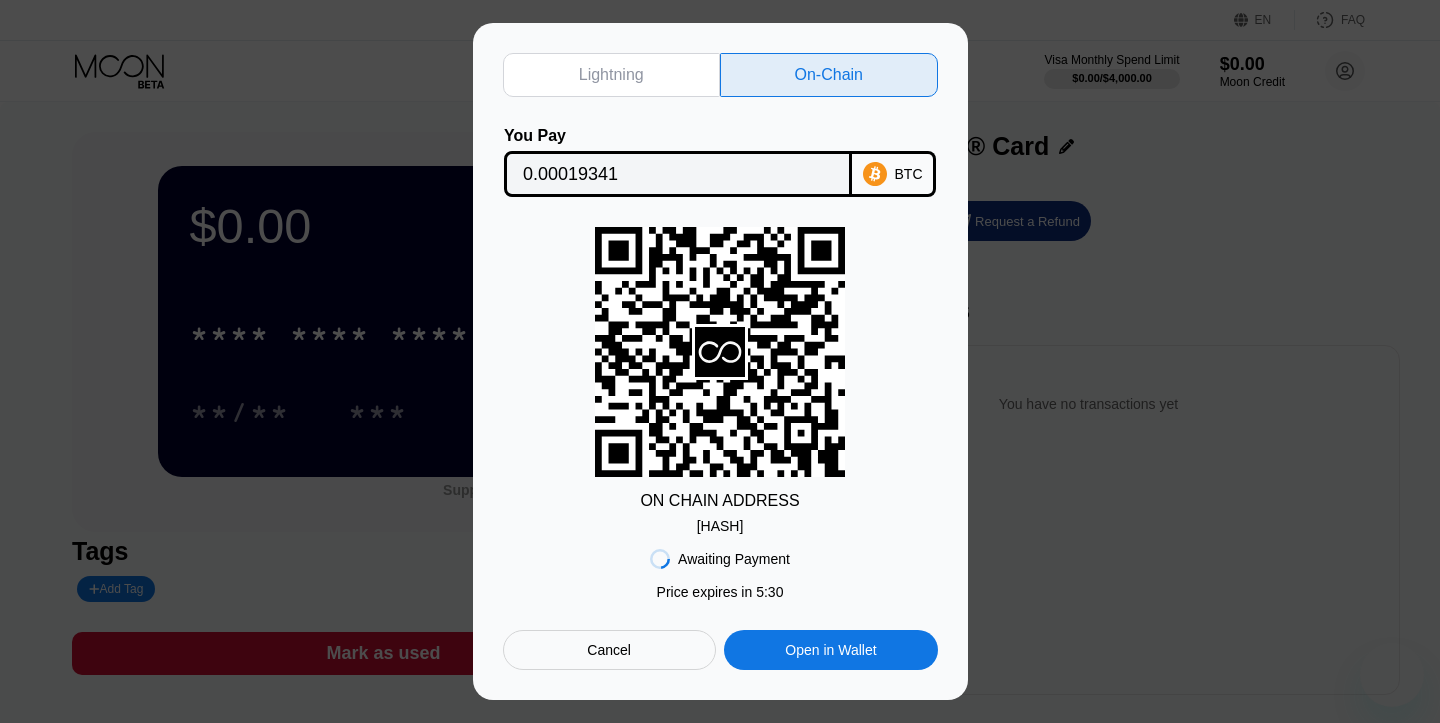 scroll, scrollTop: 0, scrollLeft: 0, axis: both 